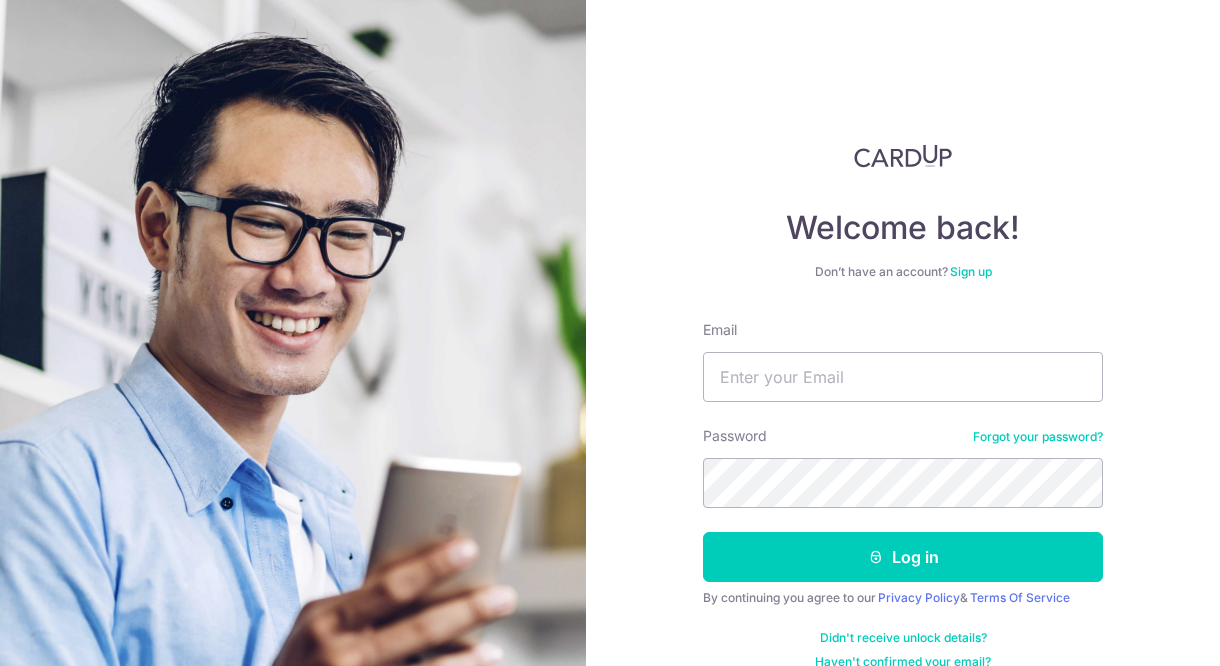 scroll, scrollTop: 0, scrollLeft: 0, axis: both 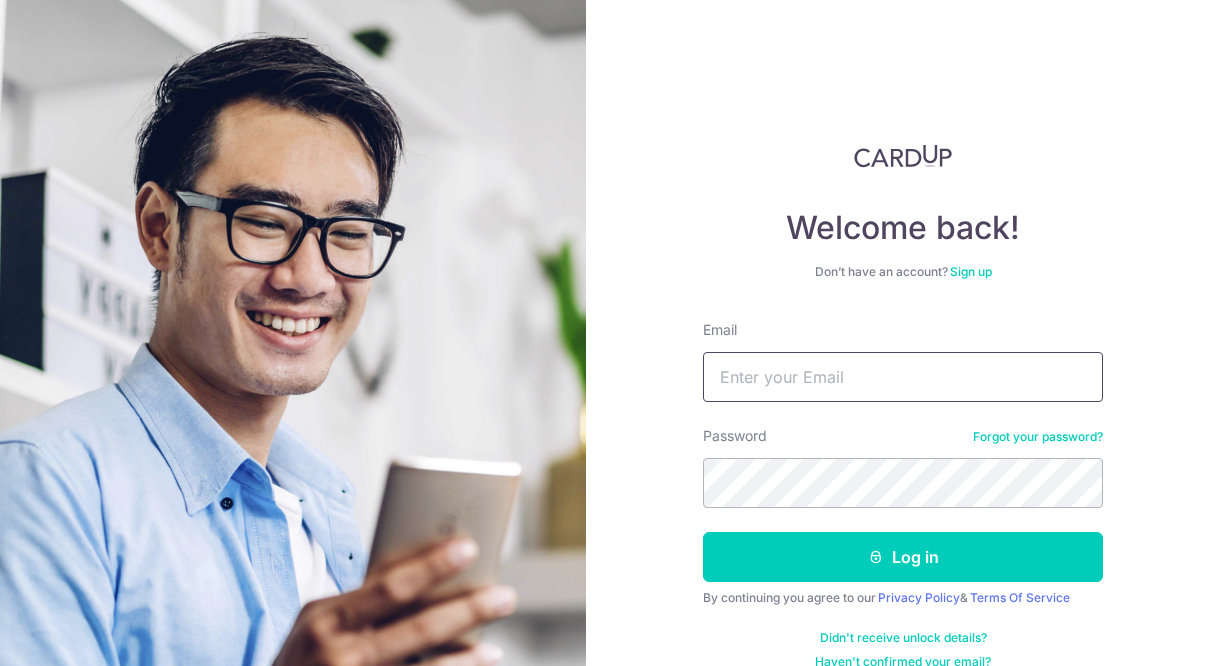 type on "[USERNAME]@[EXAMPLE.COM]" 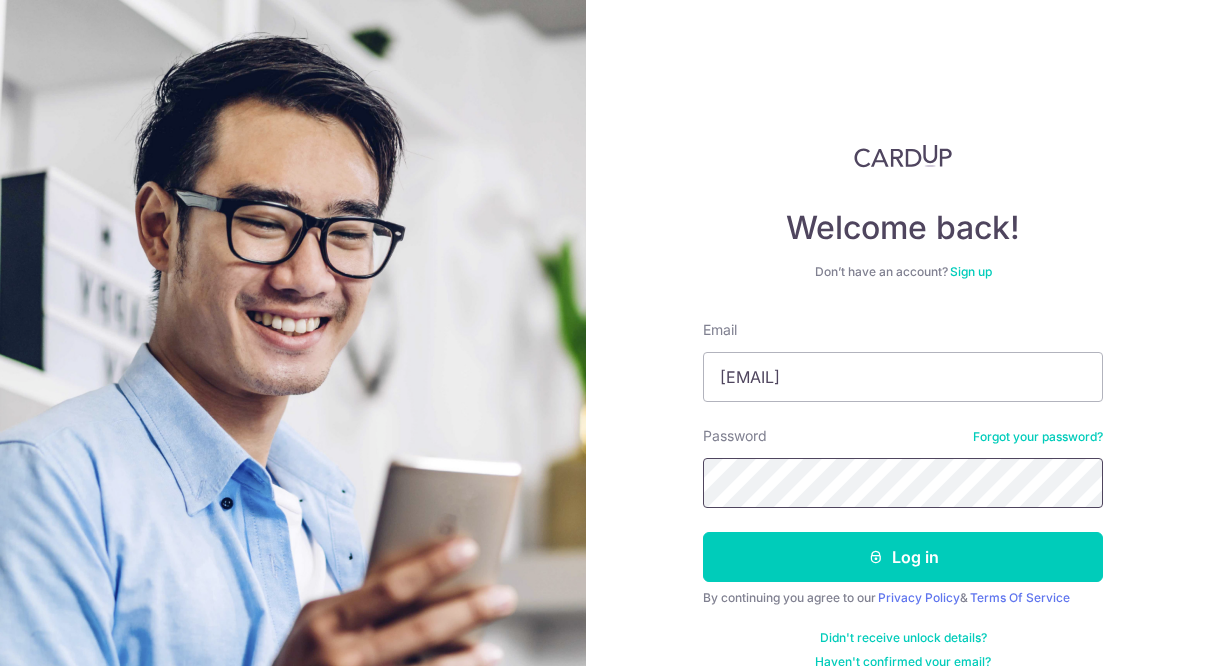 click on "Log in" at bounding box center (903, 557) 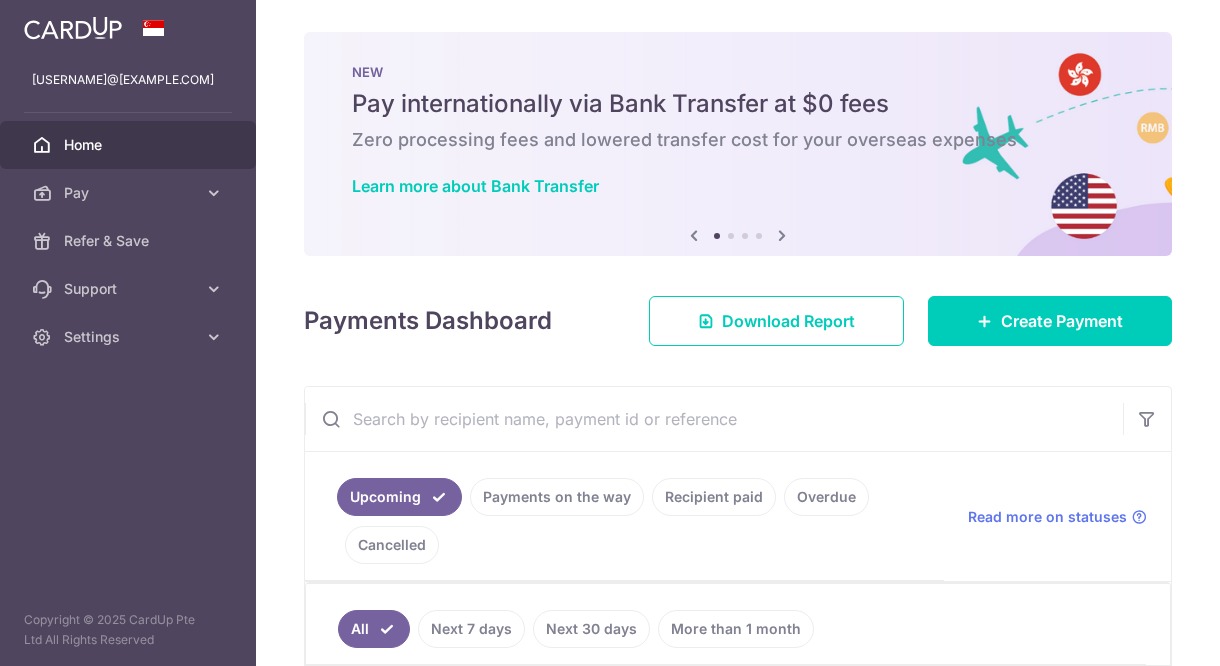 scroll, scrollTop: 0, scrollLeft: 0, axis: both 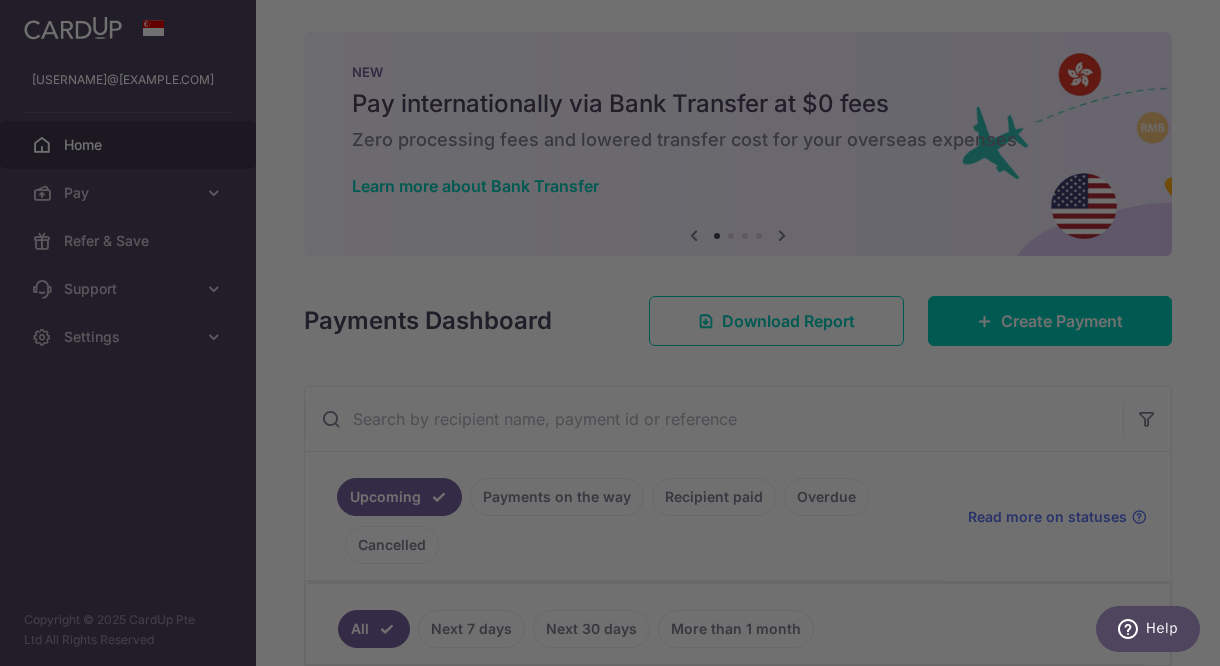 click at bounding box center [616, 336] 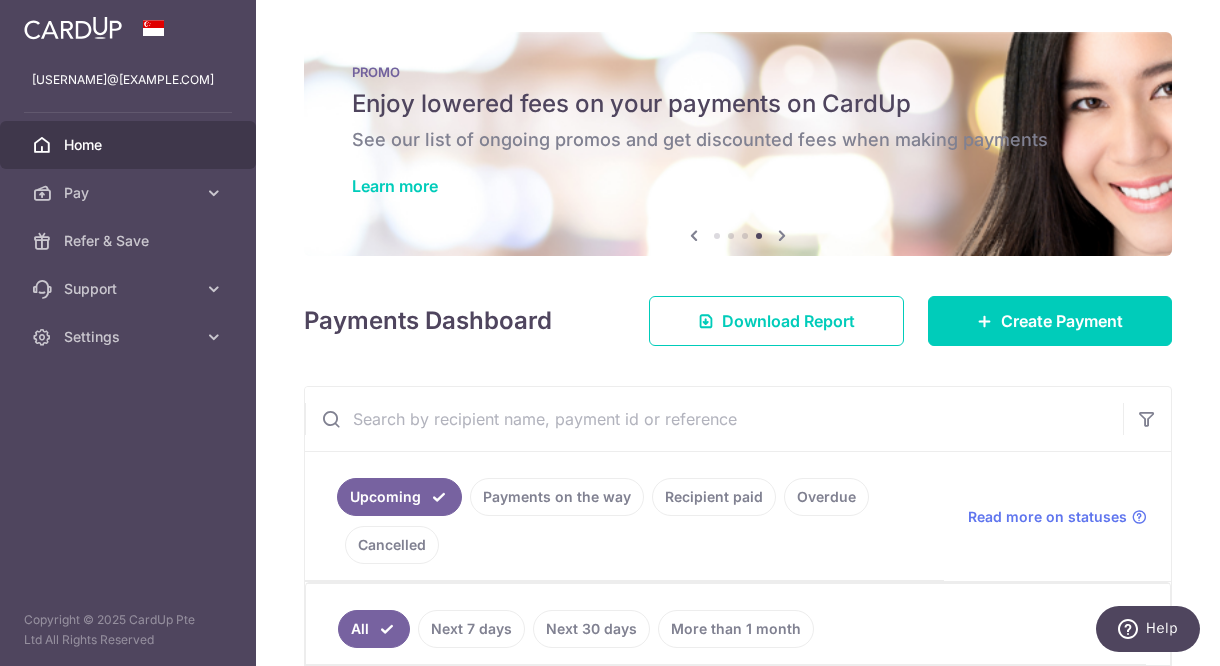 click at bounding box center (714, 419) 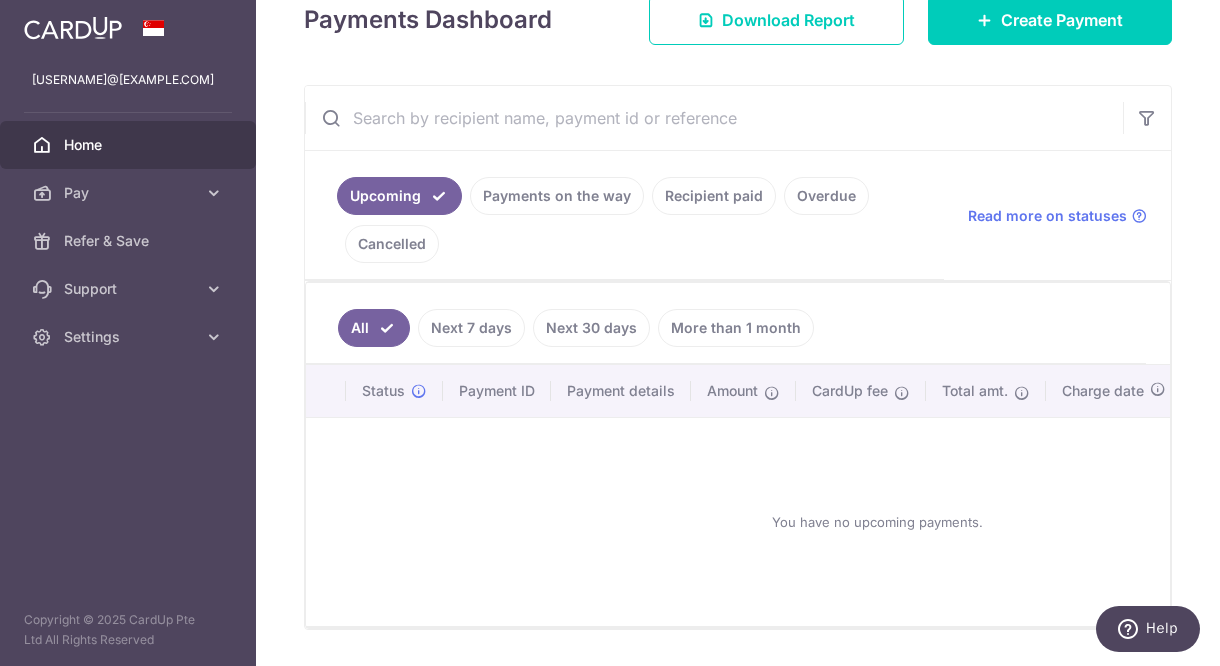 scroll, scrollTop: 307, scrollLeft: 0, axis: vertical 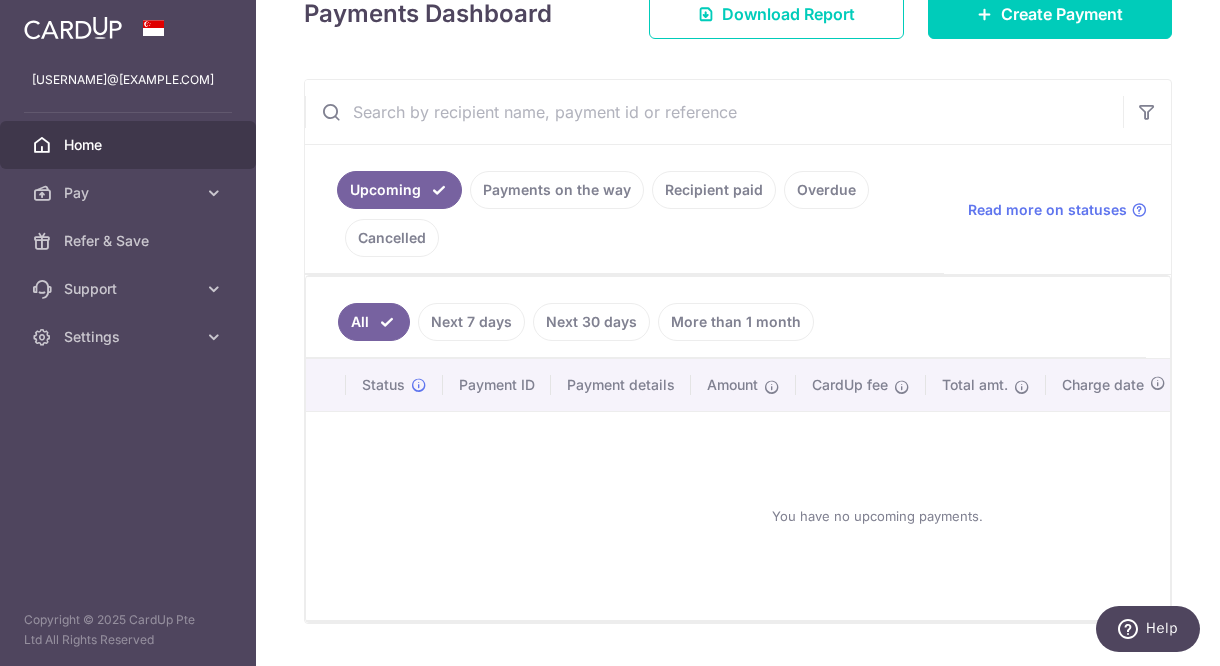 click on "Next 7 days" at bounding box center (471, 322) 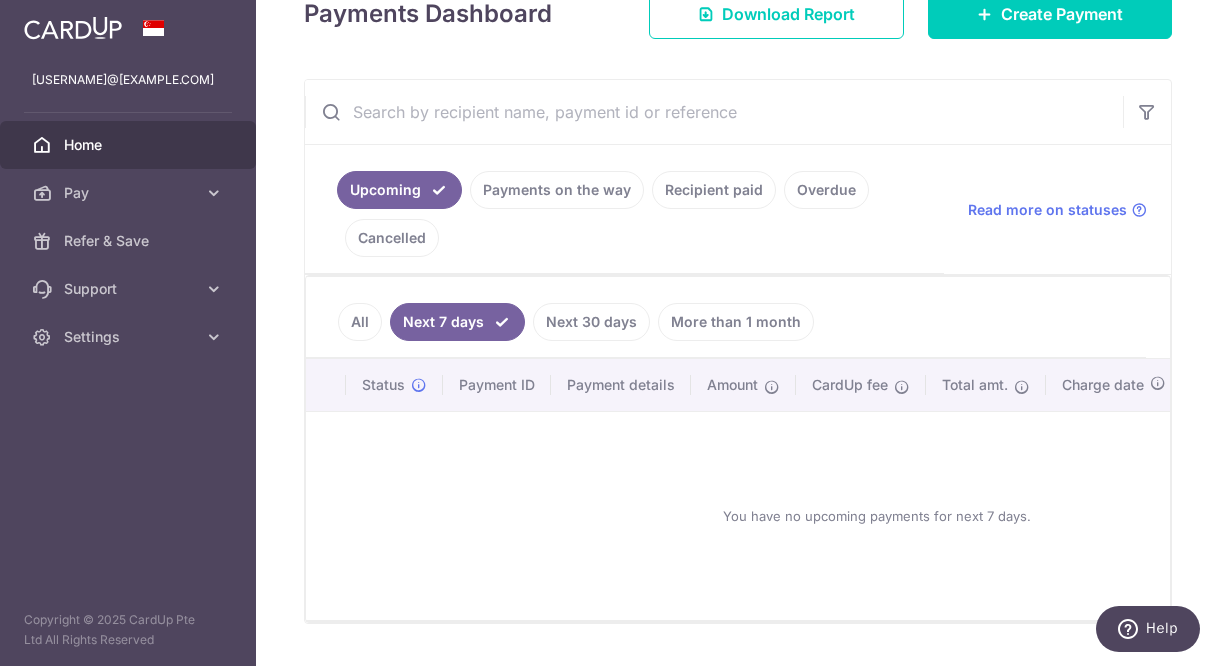 scroll, scrollTop: 307, scrollLeft: 0, axis: vertical 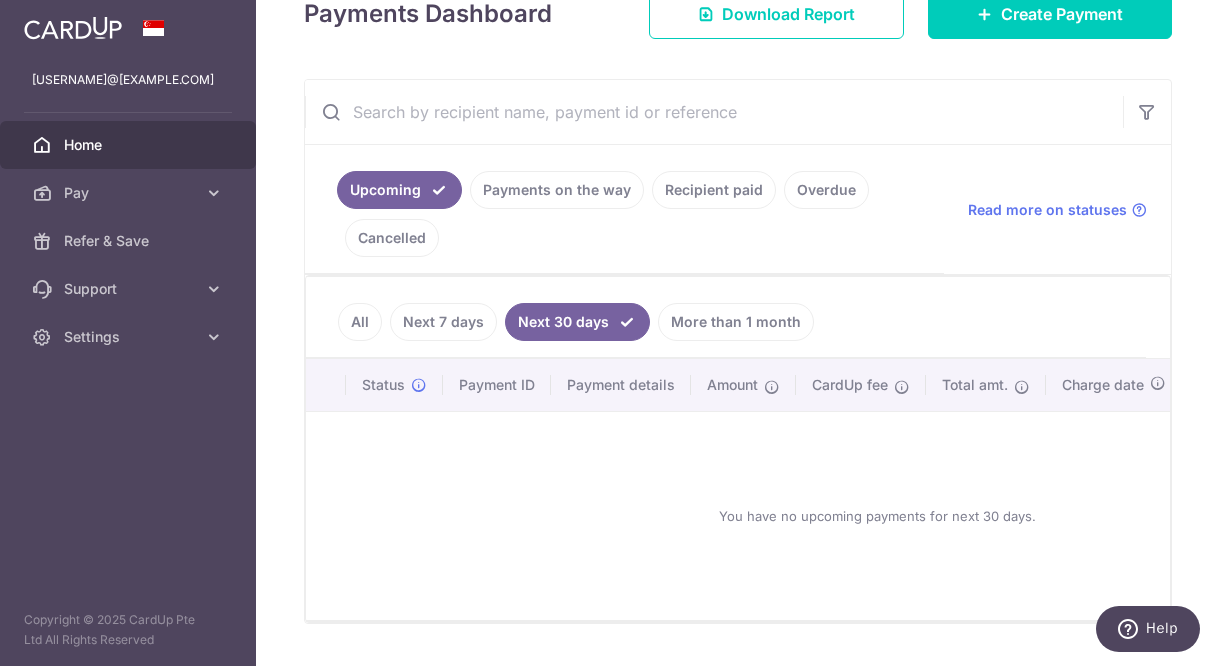 click on "More than 1 month" at bounding box center (736, 322) 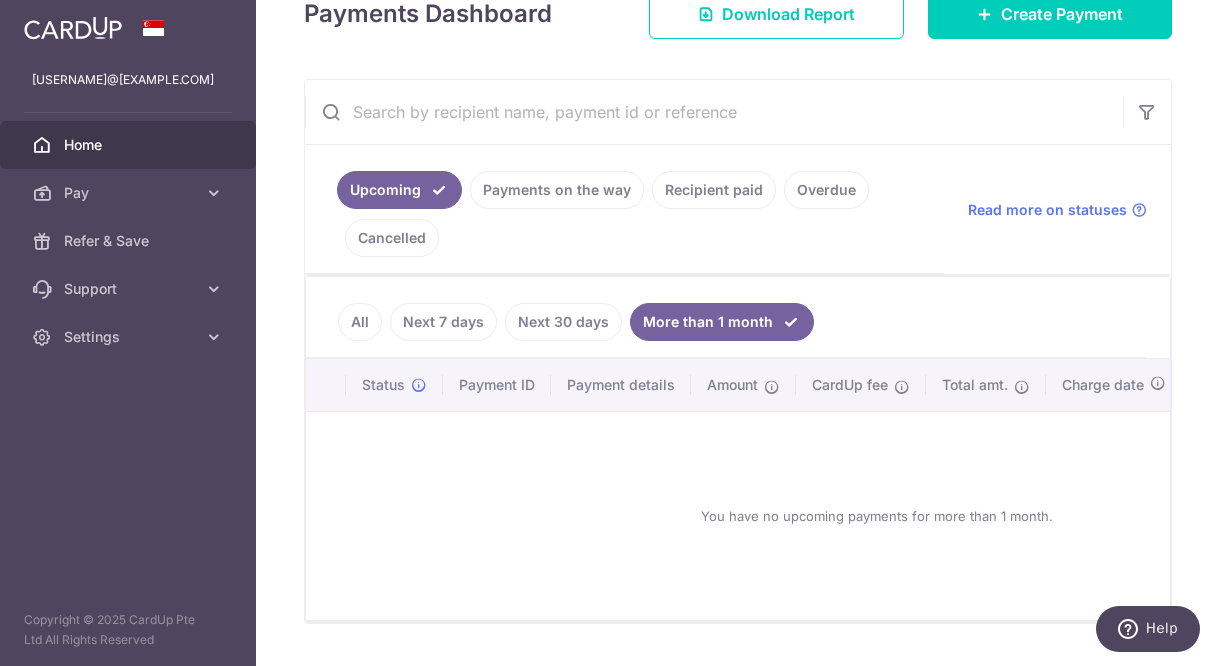 scroll, scrollTop: 307, scrollLeft: 0, axis: vertical 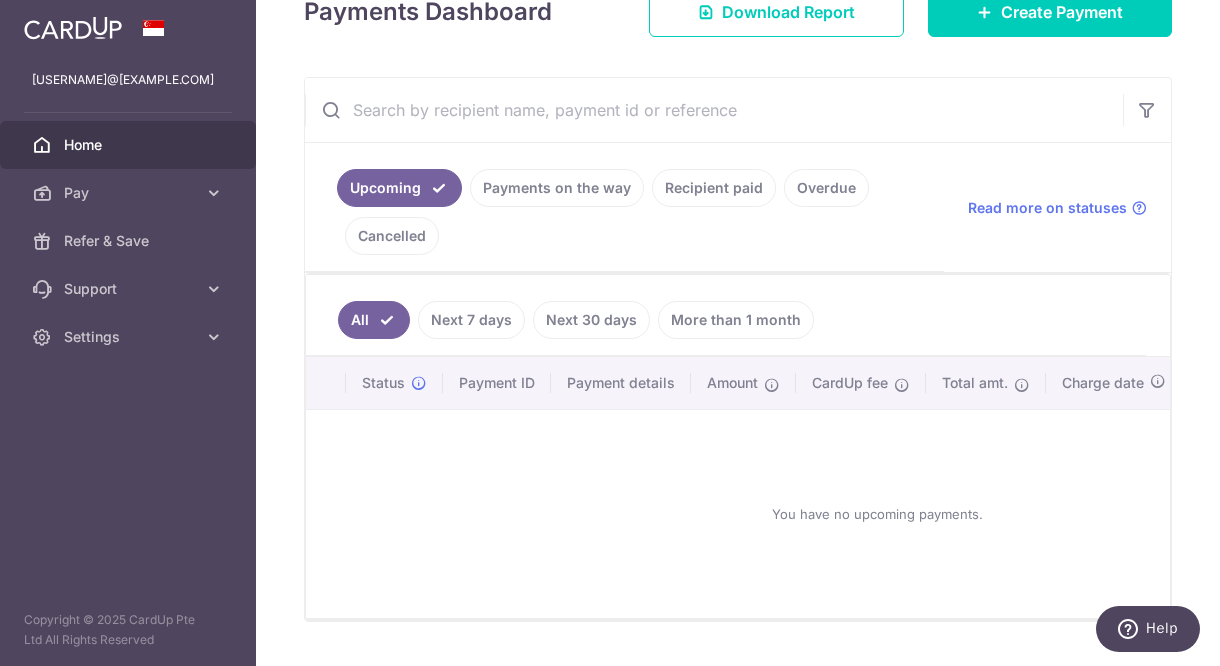 click on "Next 7 days" at bounding box center (471, 320) 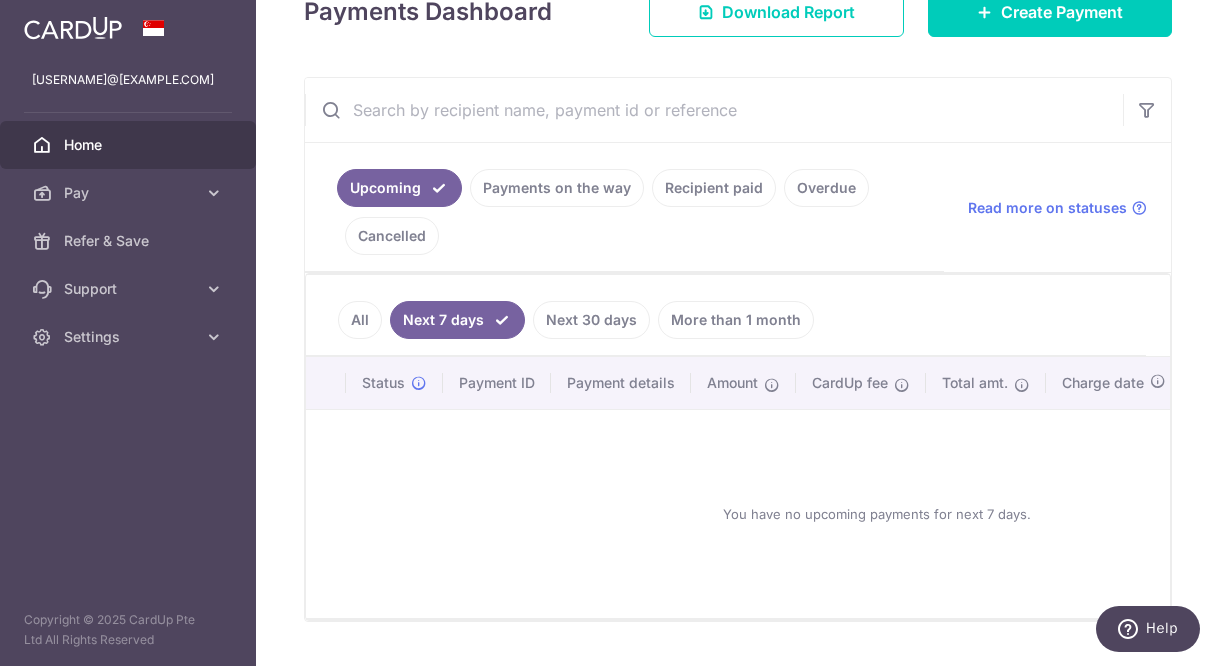 scroll, scrollTop: 309, scrollLeft: 0, axis: vertical 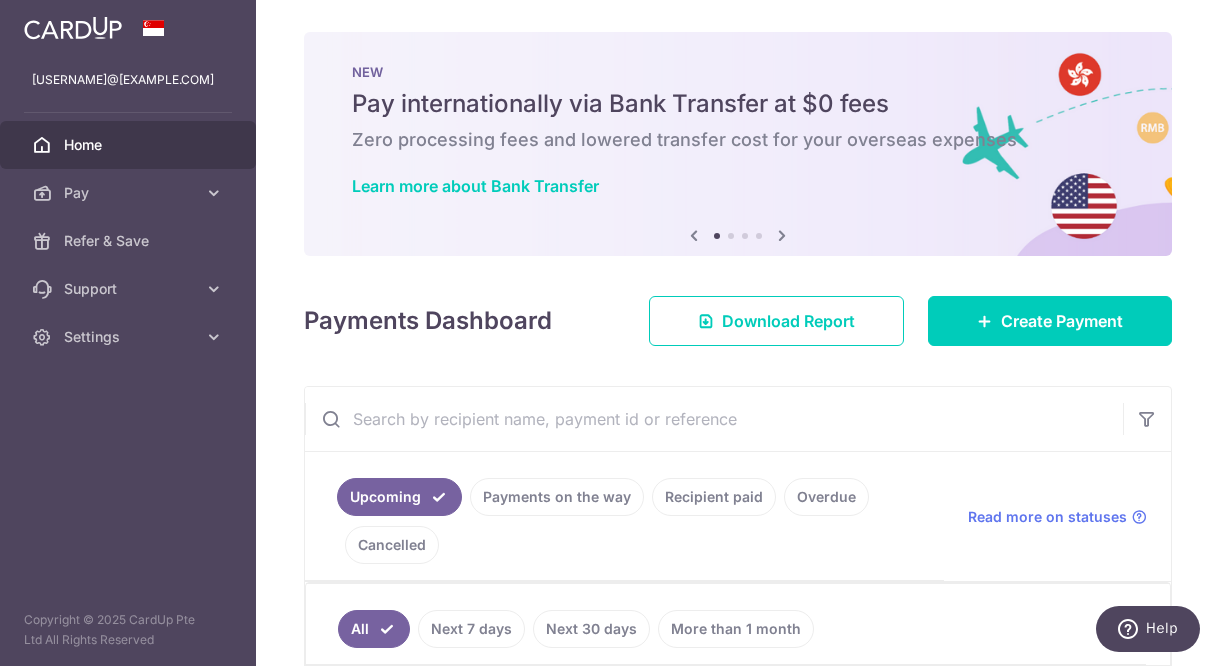 click on "×
Pause Schedule
Pause all future payments in this series
Pause just this one payment
By clicking below, you confirm you are pausing this payment to   on  . Payments can be unpaused at anytime prior to payment taken date.
Confirm
Cancel Schedule
Cancel all future payments in this series
Cancel just this one payment
Confirm
Approve Payment
Recipient Bank Details" at bounding box center [738, 333] 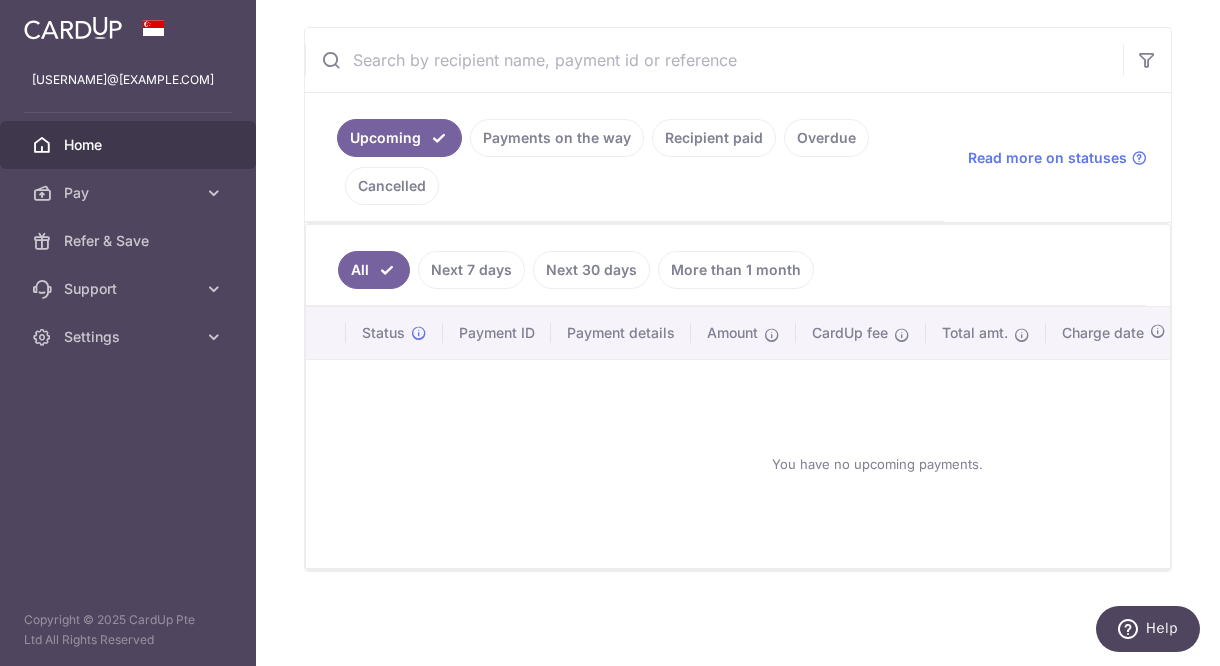 scroll, scrollTop: 369, scrollLeft: 0, axis: vertical 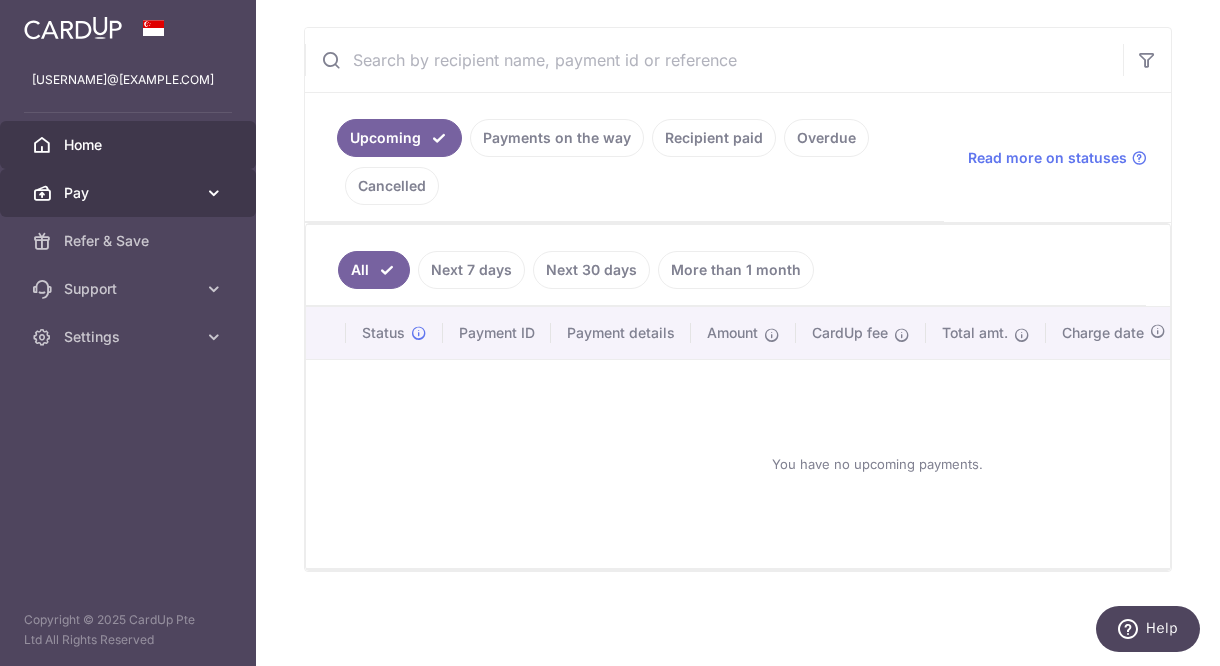 click at bounding box center [214, 193] 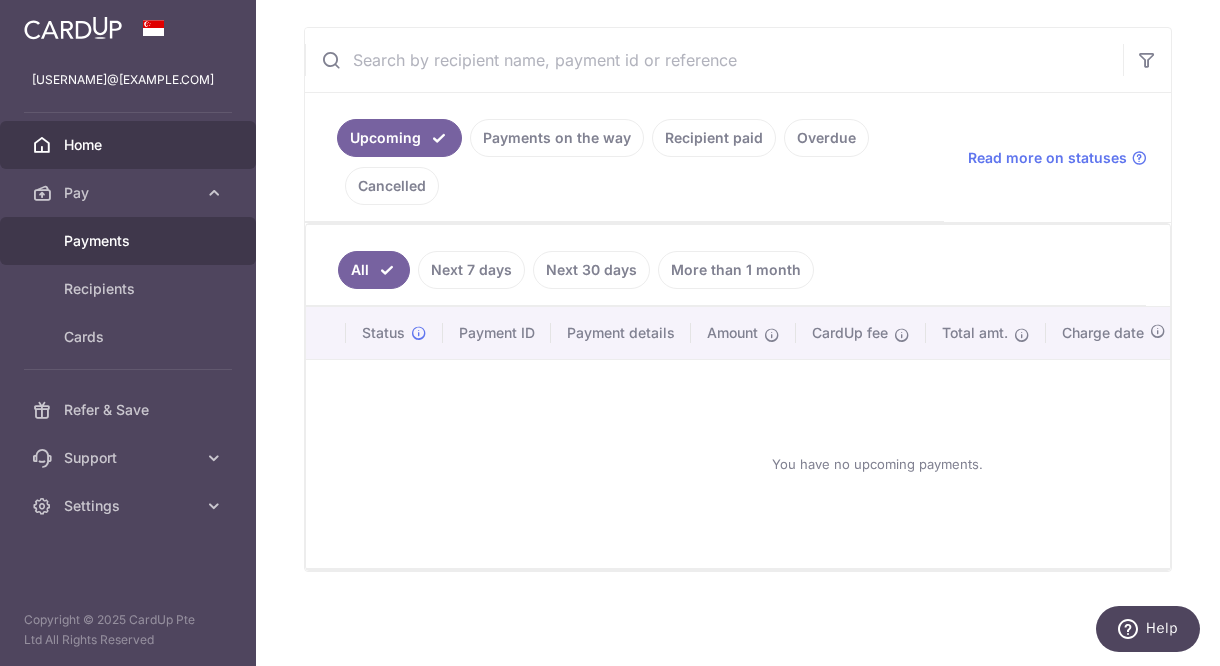 click on "Payments" at bounding box center [130, 241] 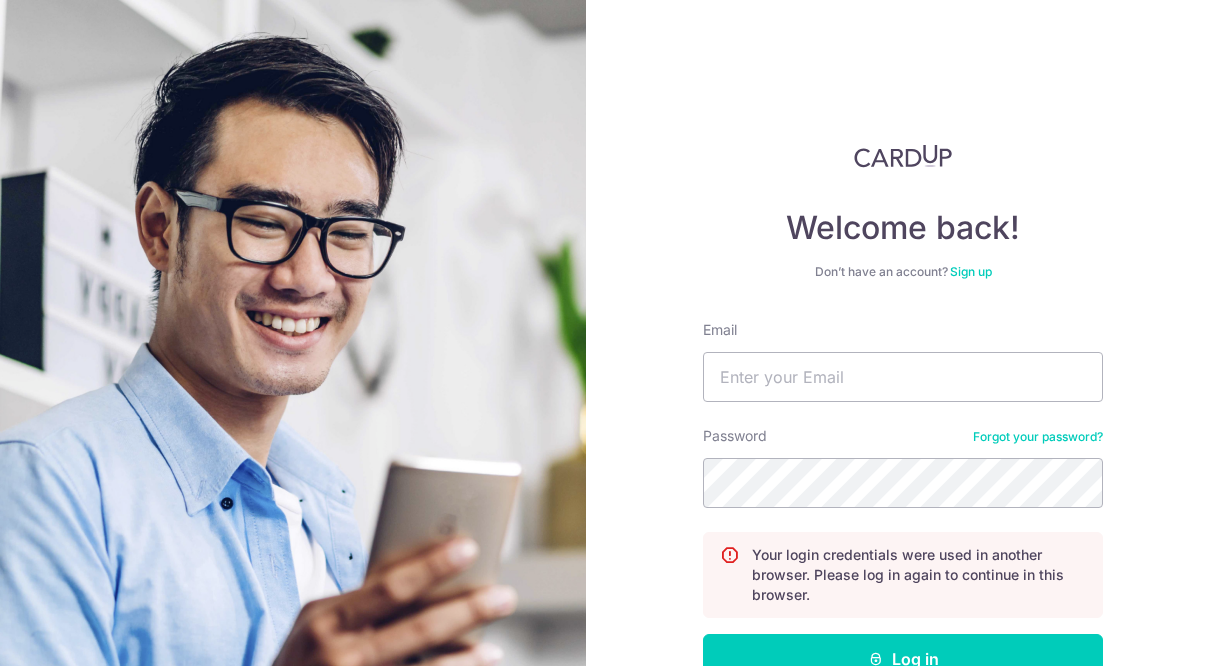 scroll, scrollTop: 0, scrollLeft: 0, axis: both 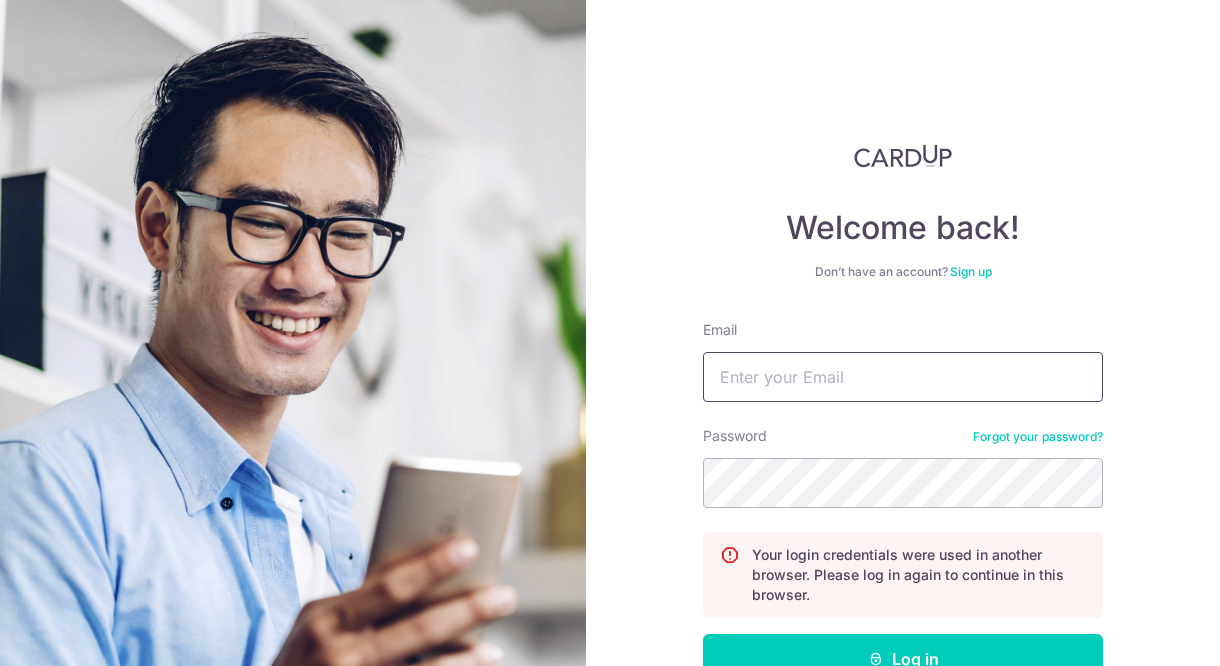 click on "Email" at bounding box center [903, 377] 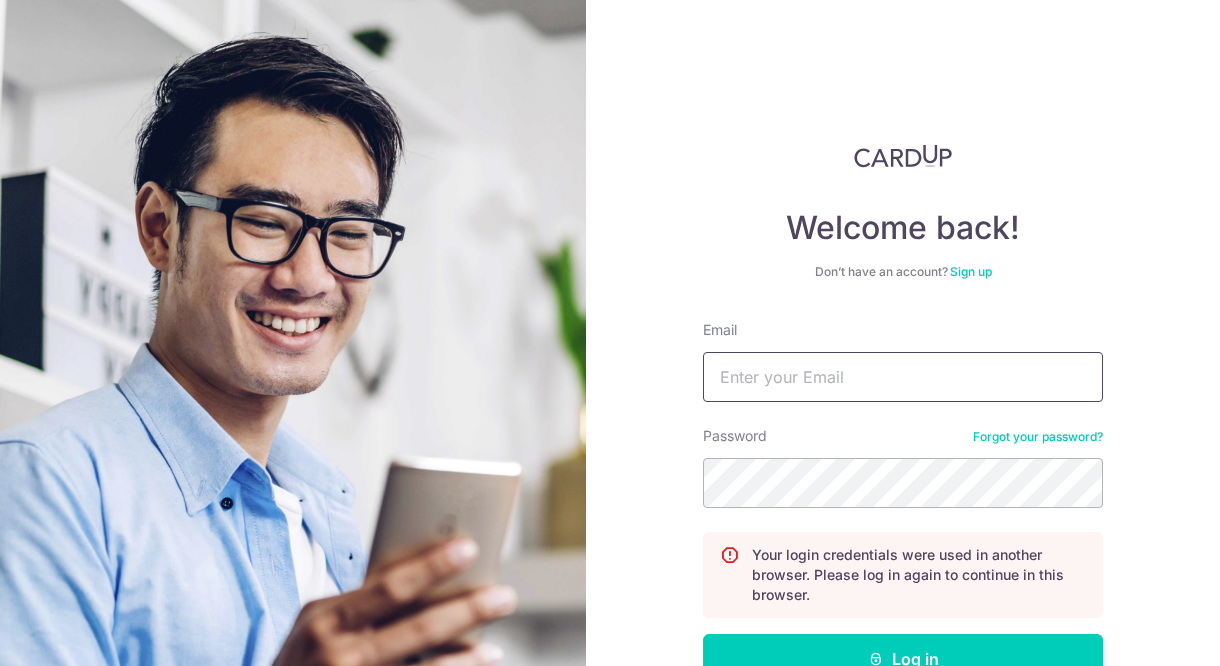 type on "[EMAIL]" 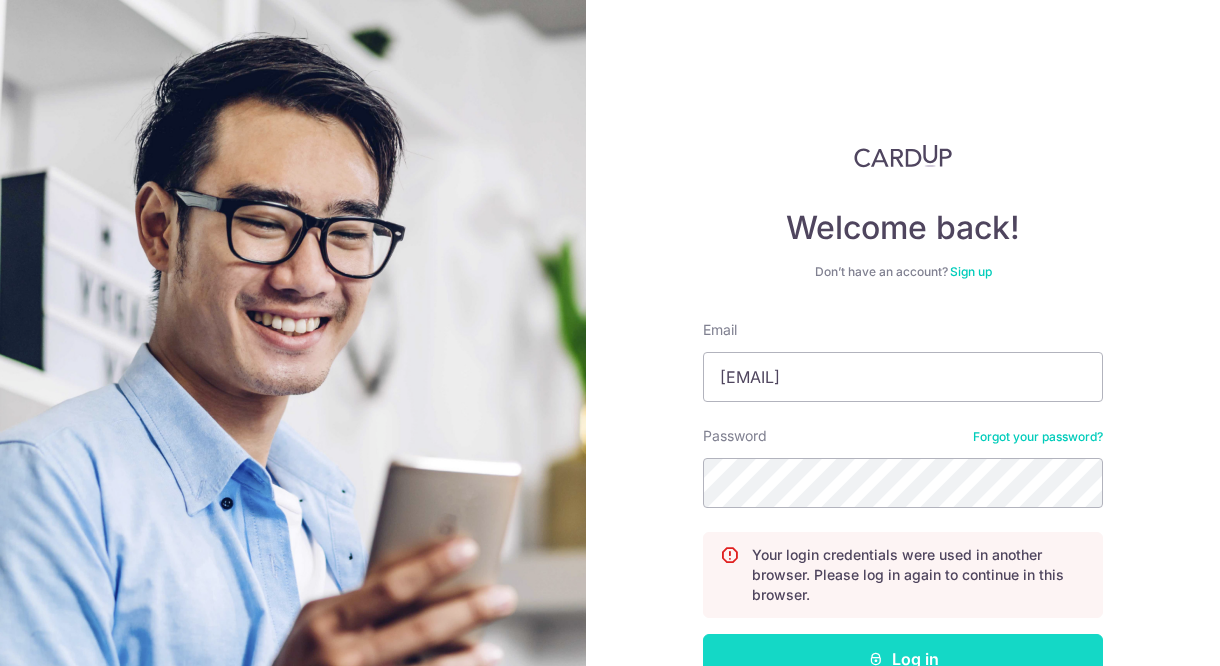 click on "Log in" at bounding box center [903, 659] 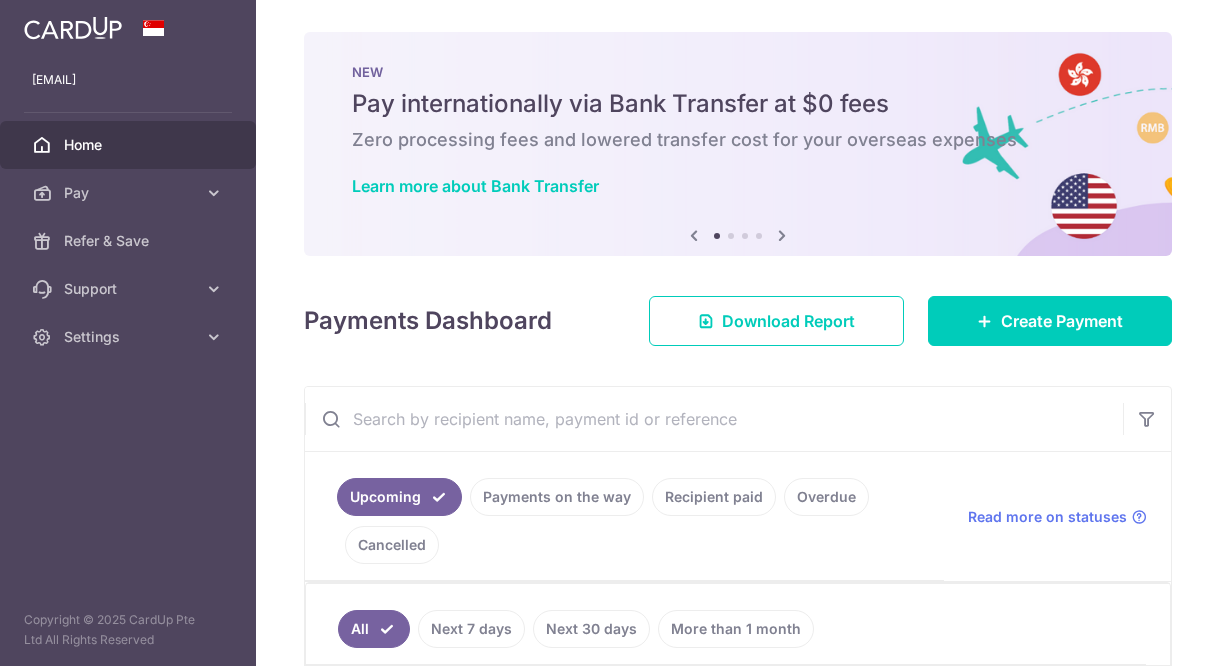 scroll, scrollTop: 0, scrollLeft: 0, axis: both 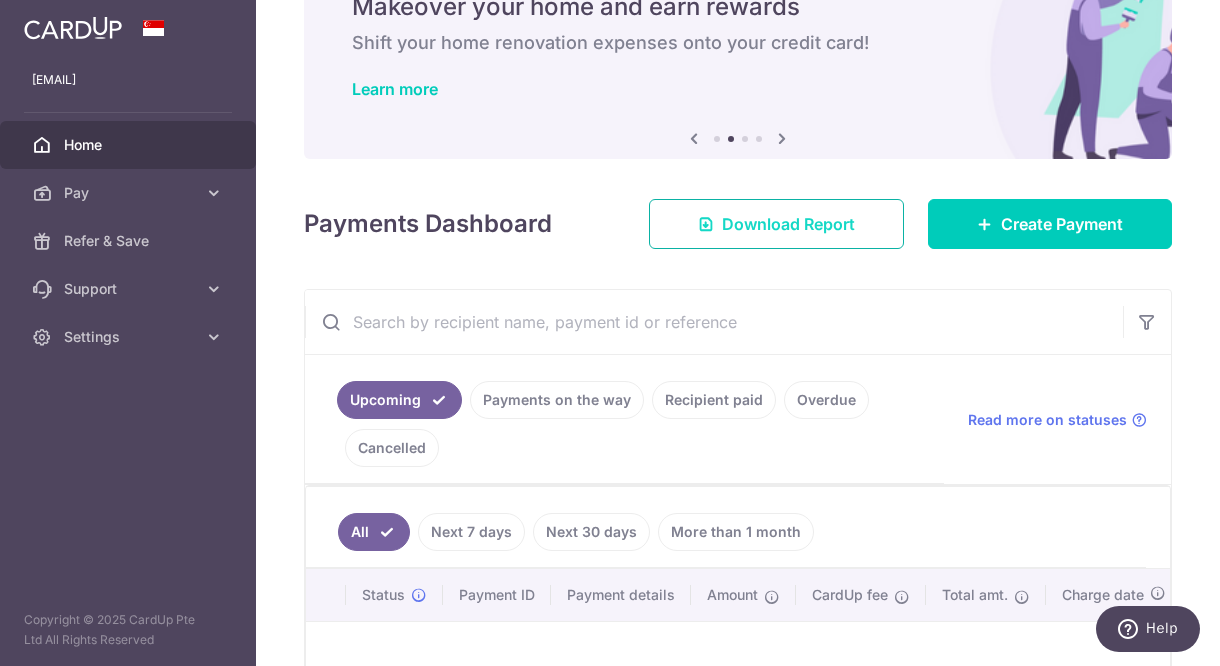 click on "Download Report" at bounding box center [788, 224] 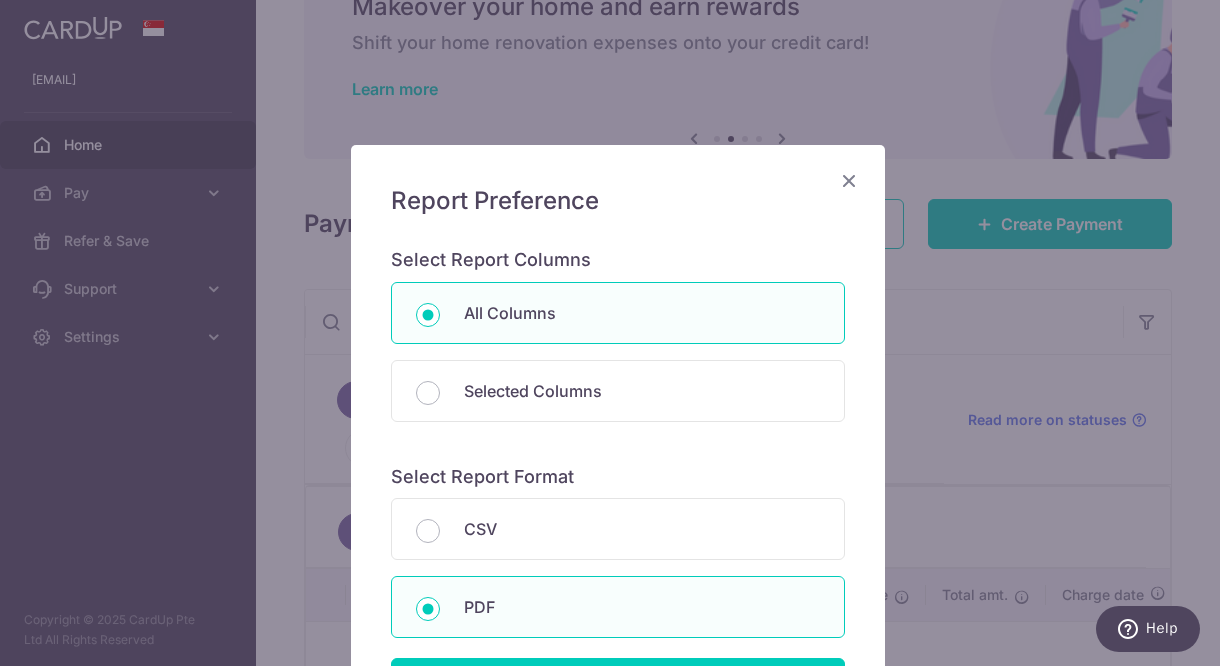 drag, startPoint x: 690, startPoint y: 190, endPoint x: 660, endPoint y: 44, distance: 149.05032 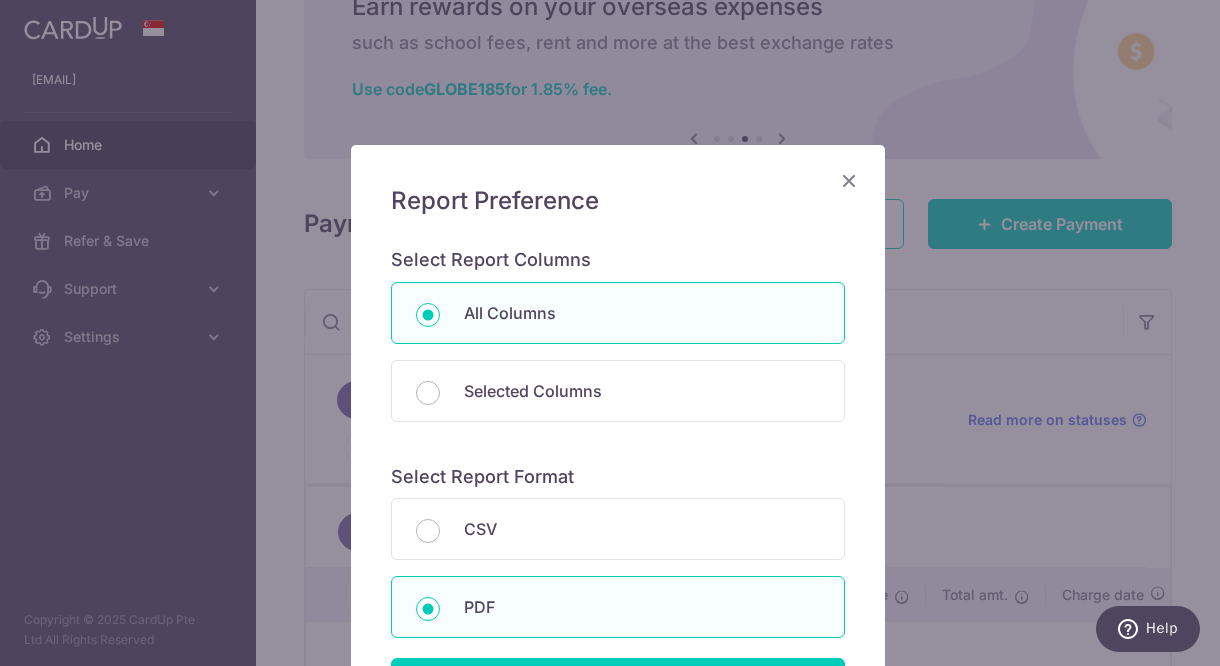 drag, startPoint x: 696, startPoint y: 185, endPoint x: 654, endPoint y: 9, distance: 180.94199 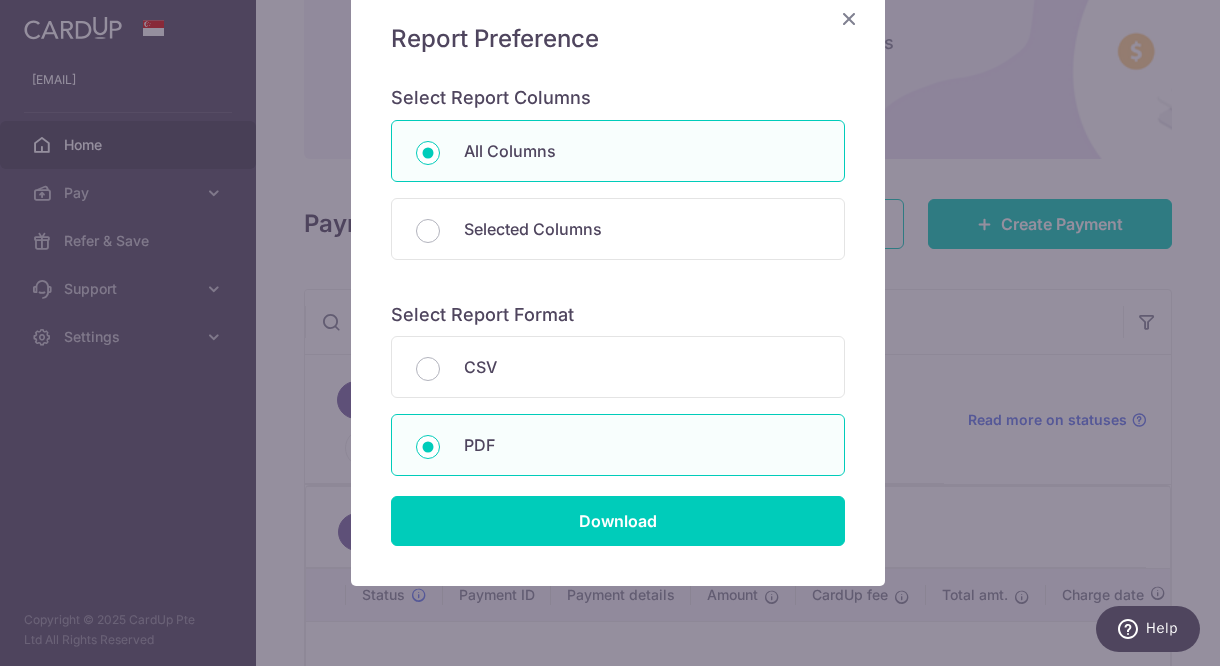 scroll, scrollTop: 183, scrollLeft: 0, axis: vertical 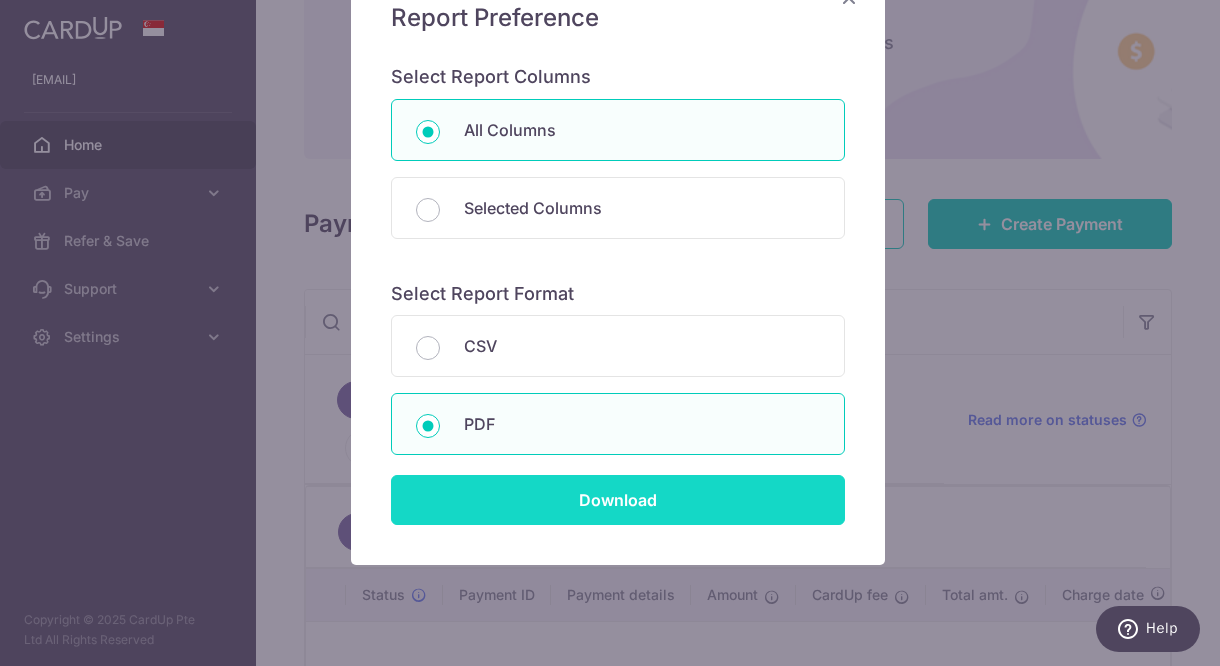 click on "Download" at bounding box center (618, 500) 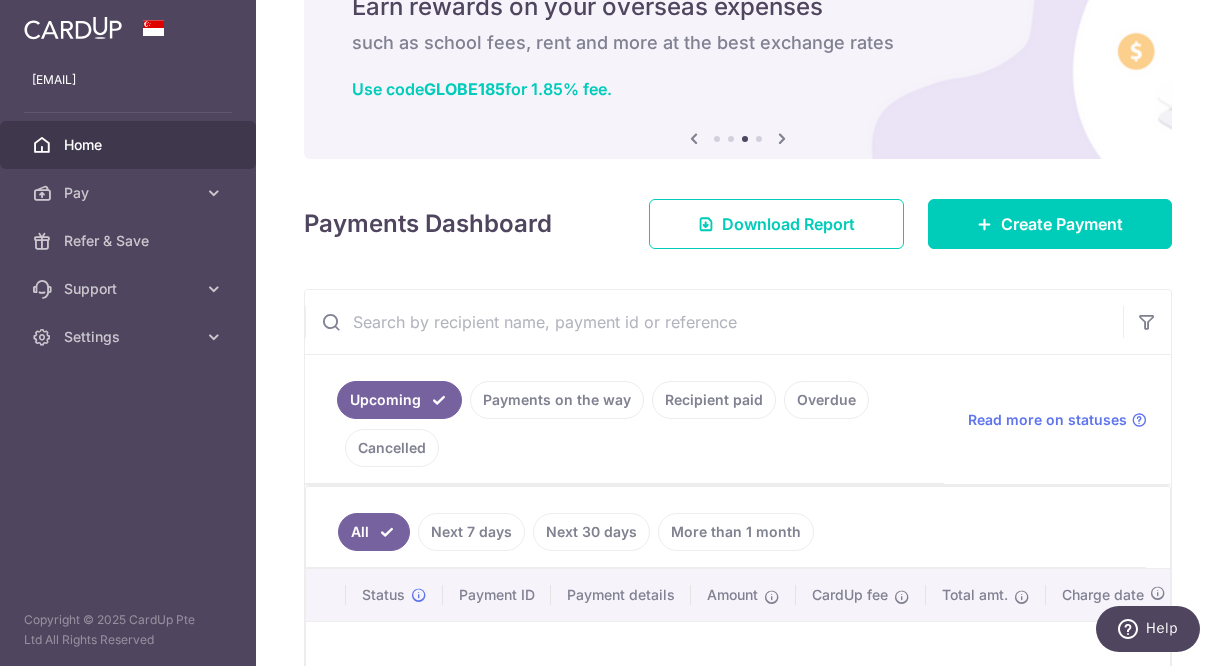 click on "All
Next 7 days
Next 30 days
More than 1 month" at bounding box center (726, 527) 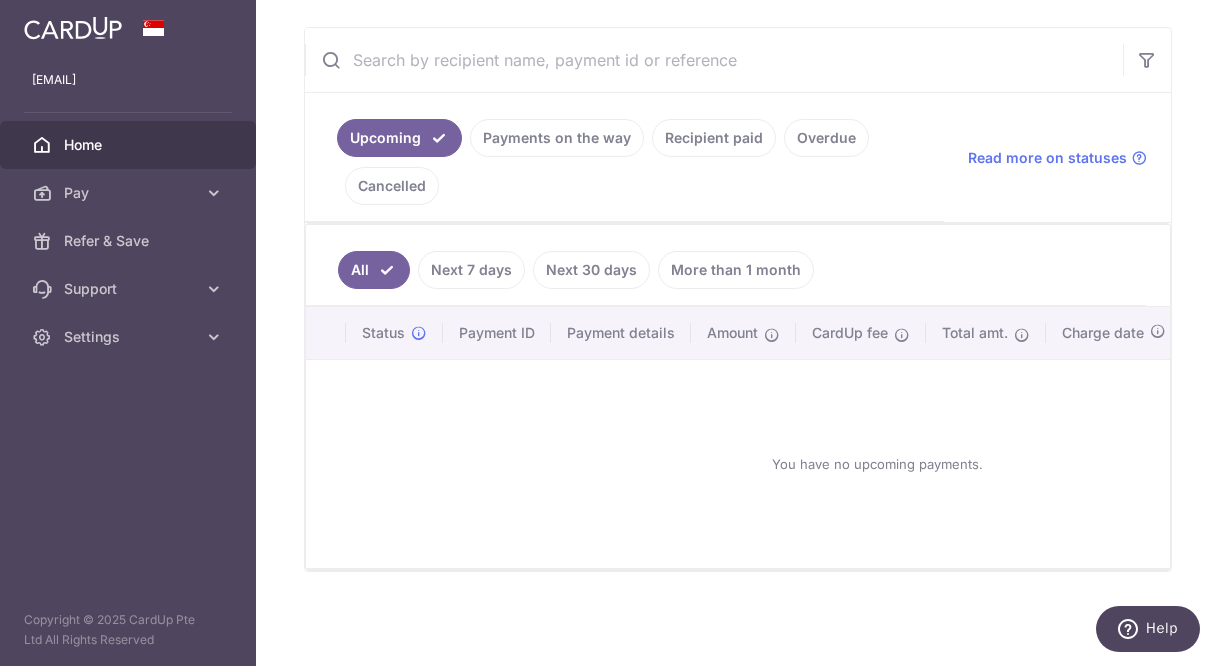 scroll, scrollTop: 369, scrollLeft: 0, axis: vertical 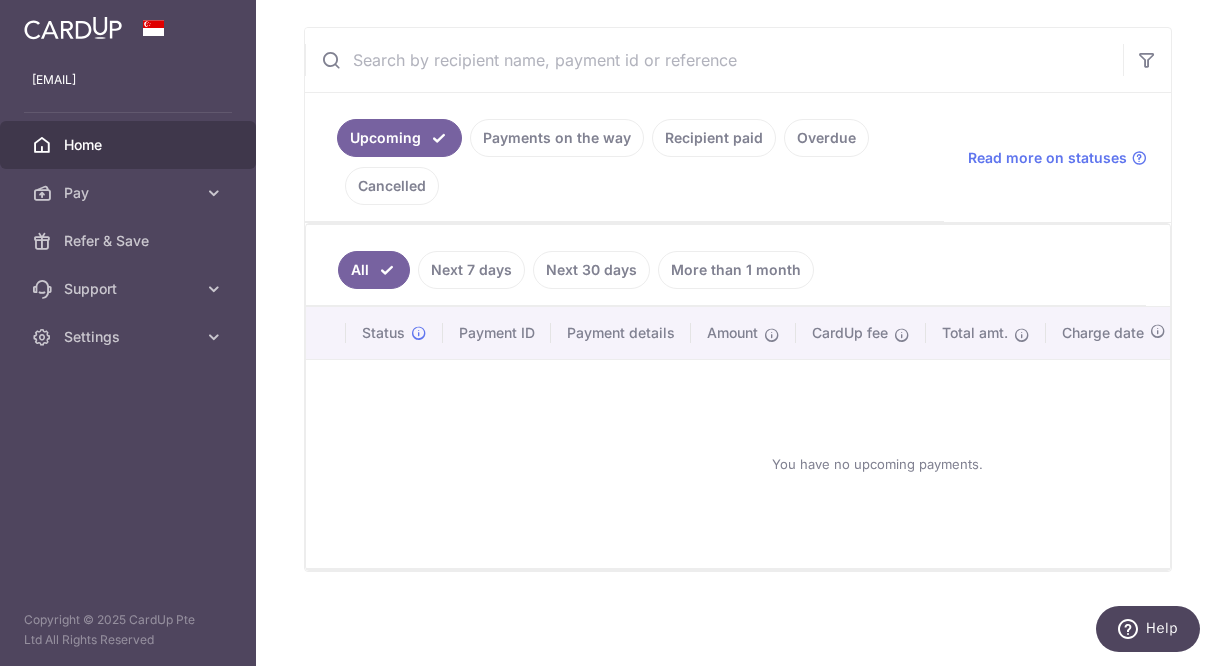 click on "Next 7 days" at bounding box center [471, 270] 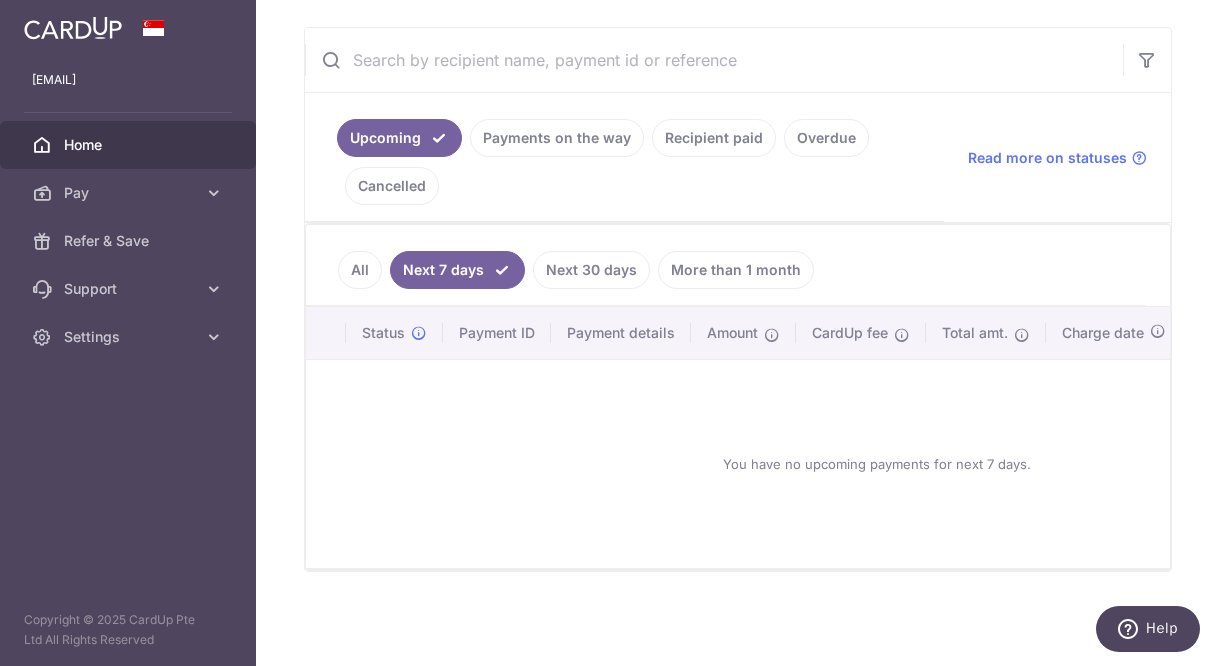 scroll, scrollTop: 369, scrollLeft: 0, axis: vertical 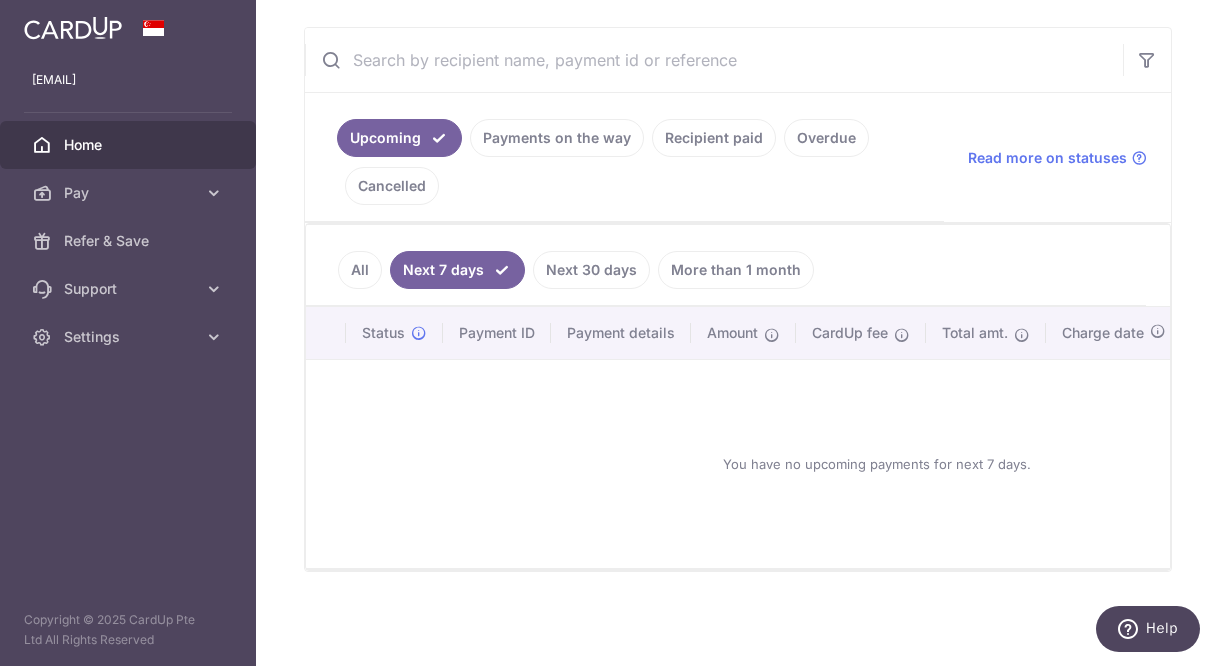 click on "Payments on the way" at bounding box center (557, 138) 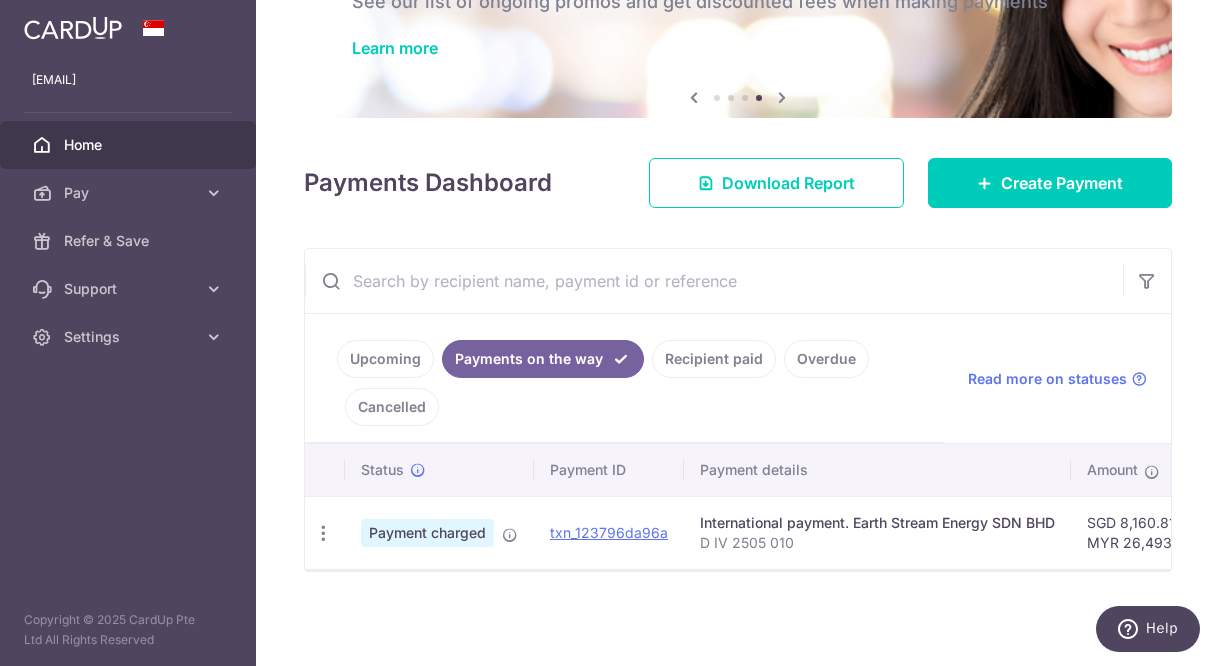 scroll, scrollTop: 148, scrollLeft: 0, axis: vertical 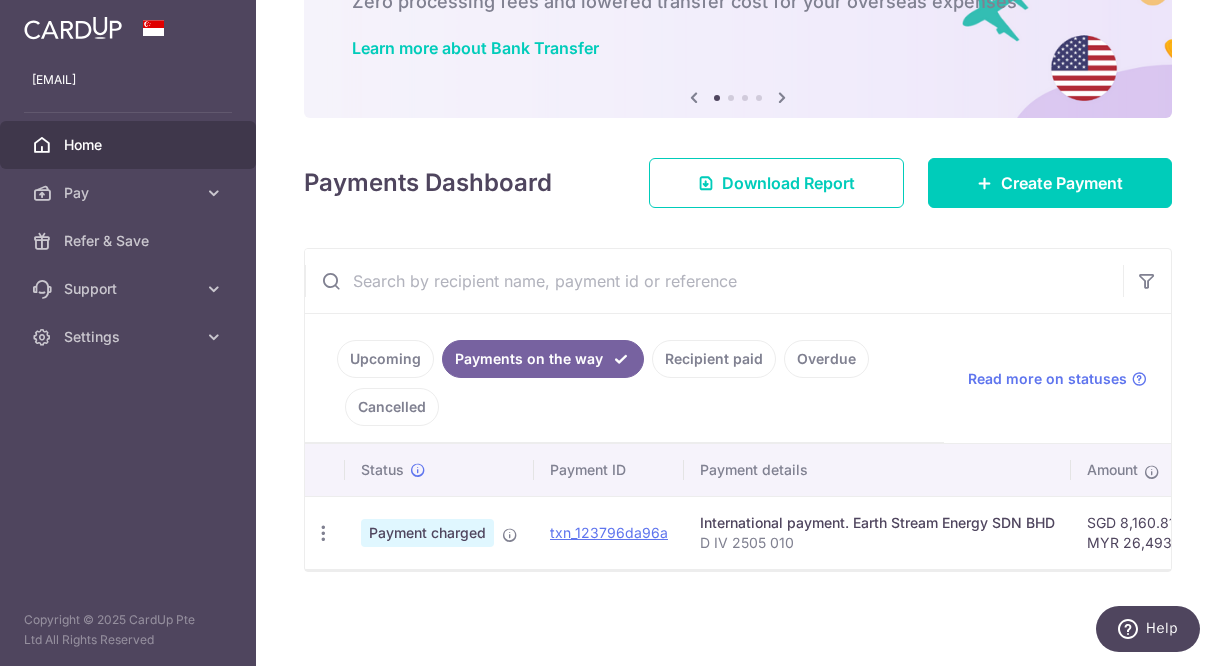 click on "Home" at bounding box center (130, 145) 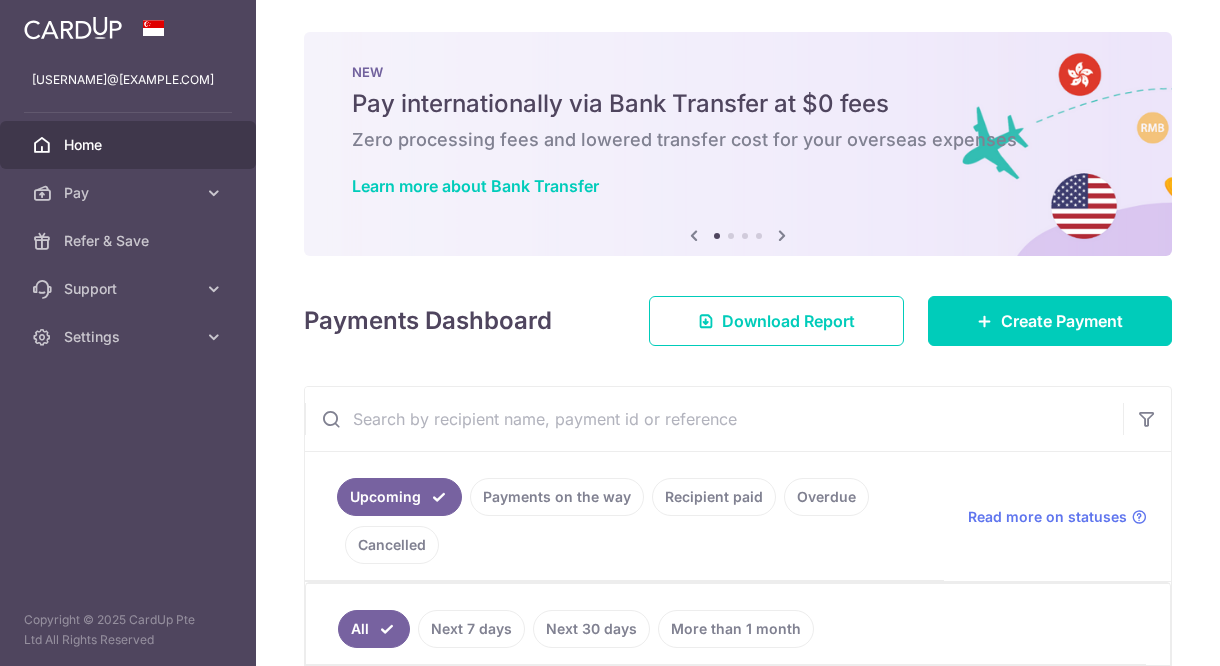 scroll, scrollTop: 0, scrollLeft: 0, axis: both 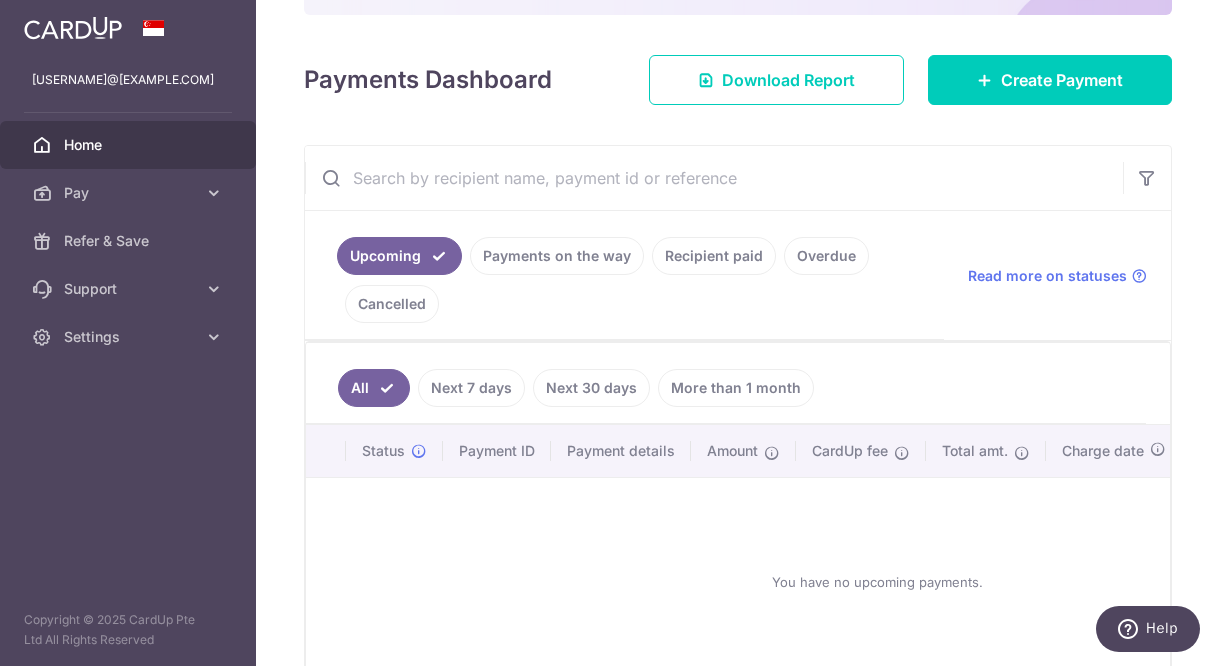 click on "Payments on the way" at bounding box center (557, 256) 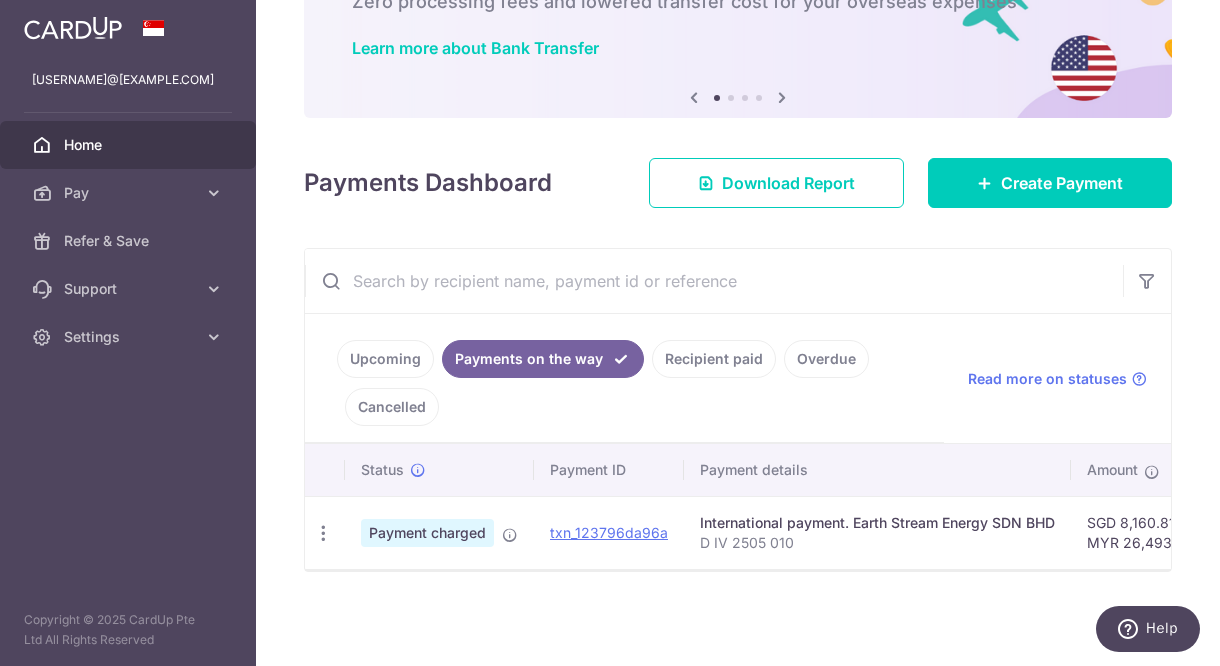 scroll, scrollTop: 148, scrollLeft: 0, axis: vertical 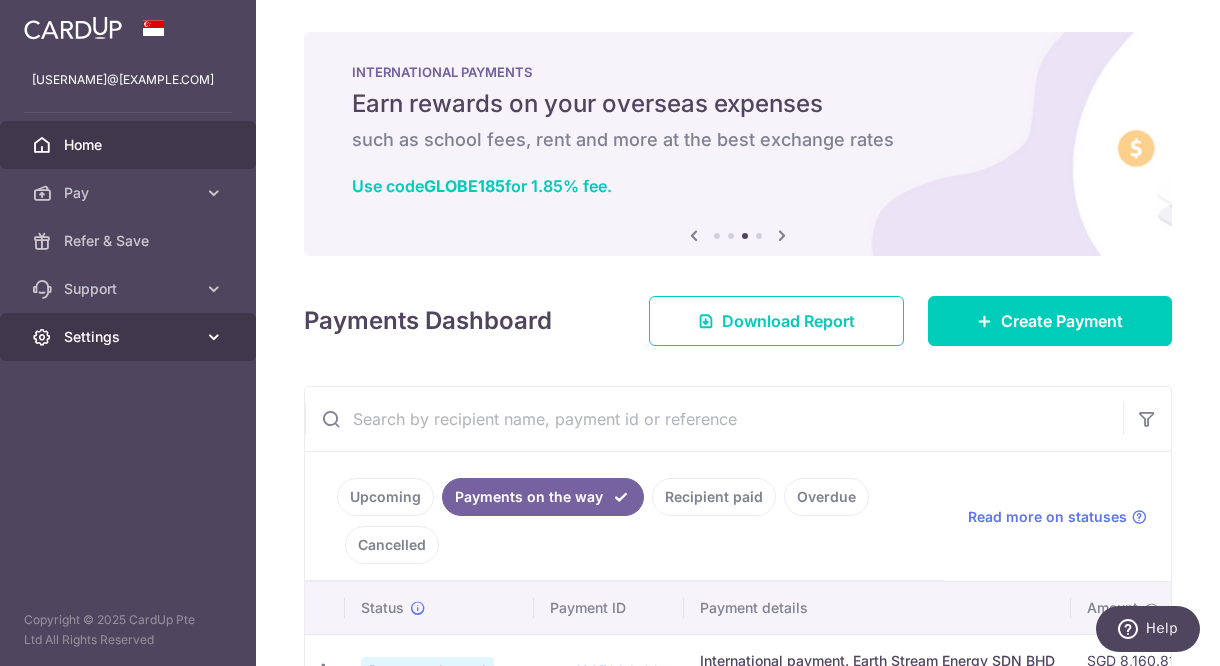 click on "Settings" at bounding box center [130, 337] 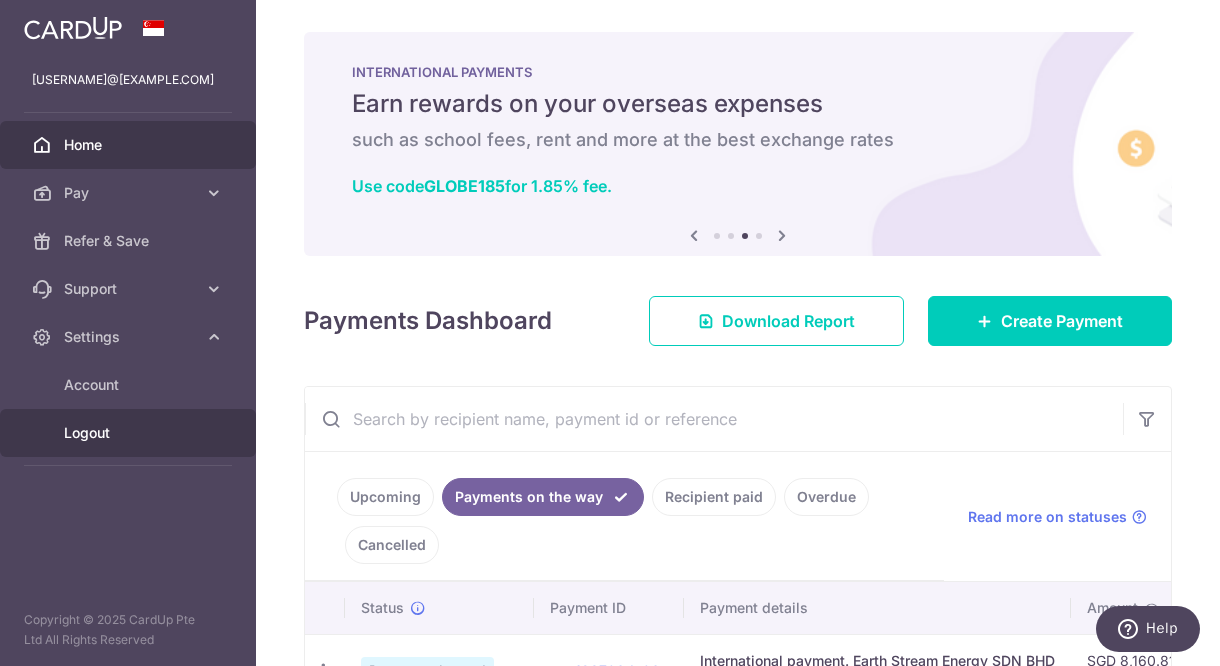 click on "Logout" at bounding box center [130, 433] 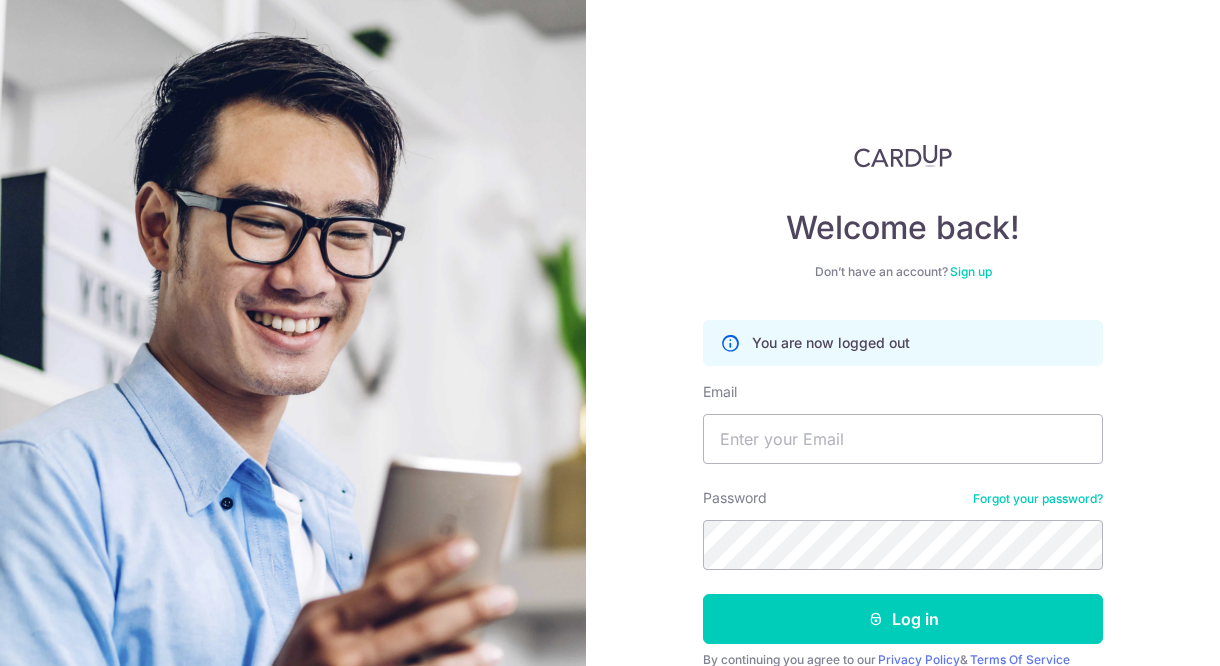 scroll, scrollTop: 0, scrollLeft: 0, axis: both 